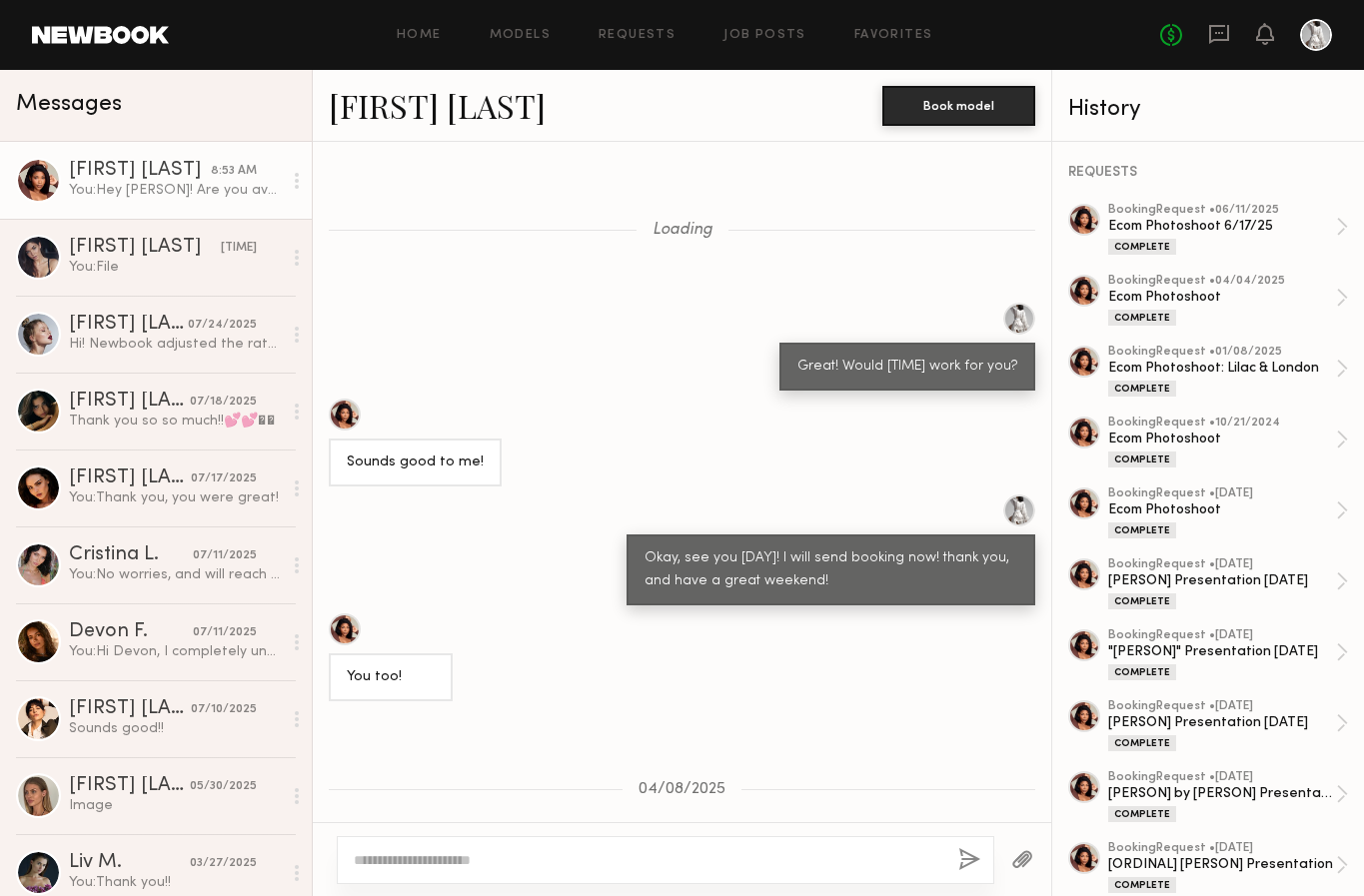 scroll, scrollTop: 0, scrollLeft: 0, axis: both 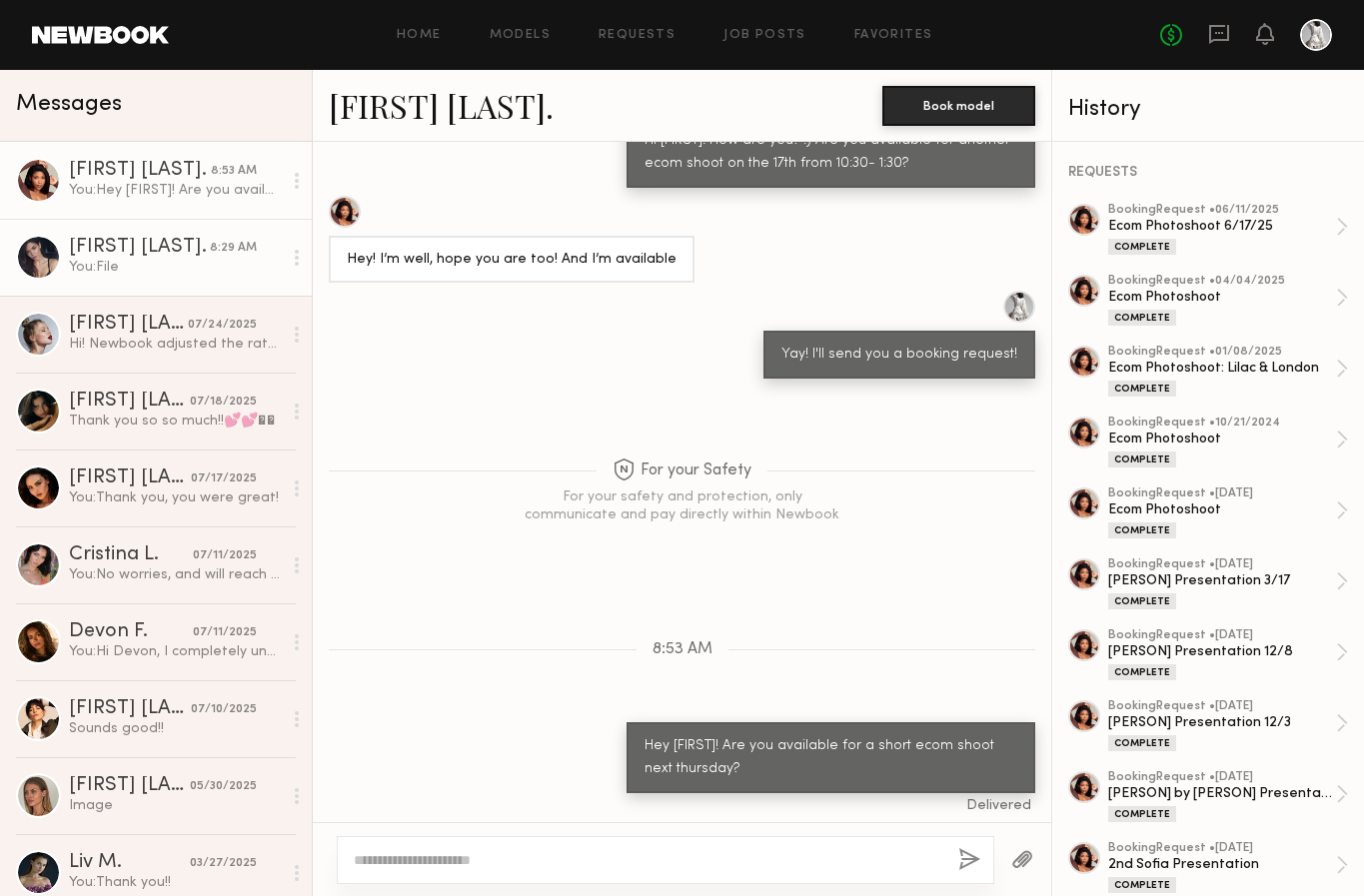click on "You:  File" 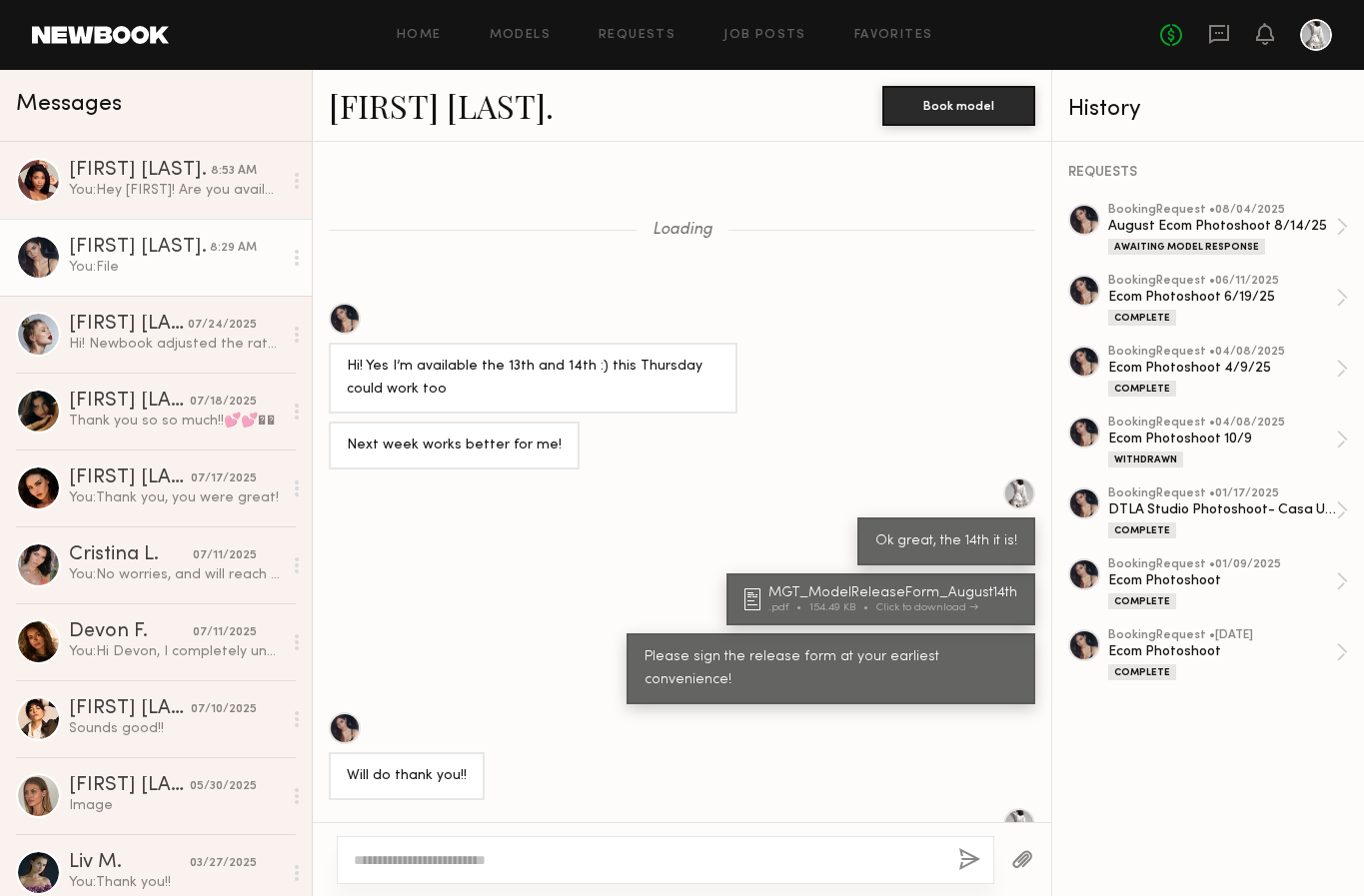 scroll, scrollTop: 448, scrollLeft: 0, axis: vertical 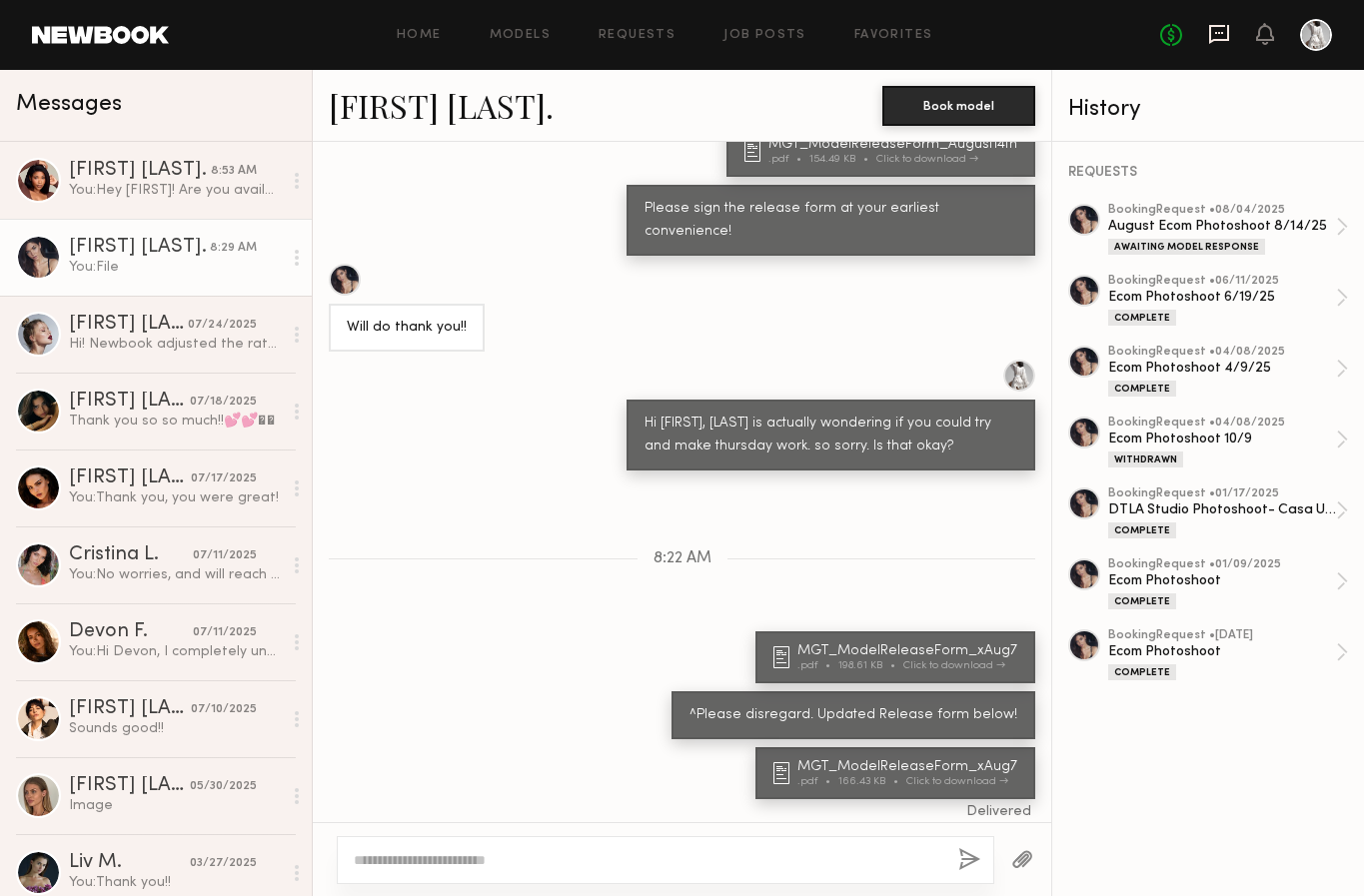 click 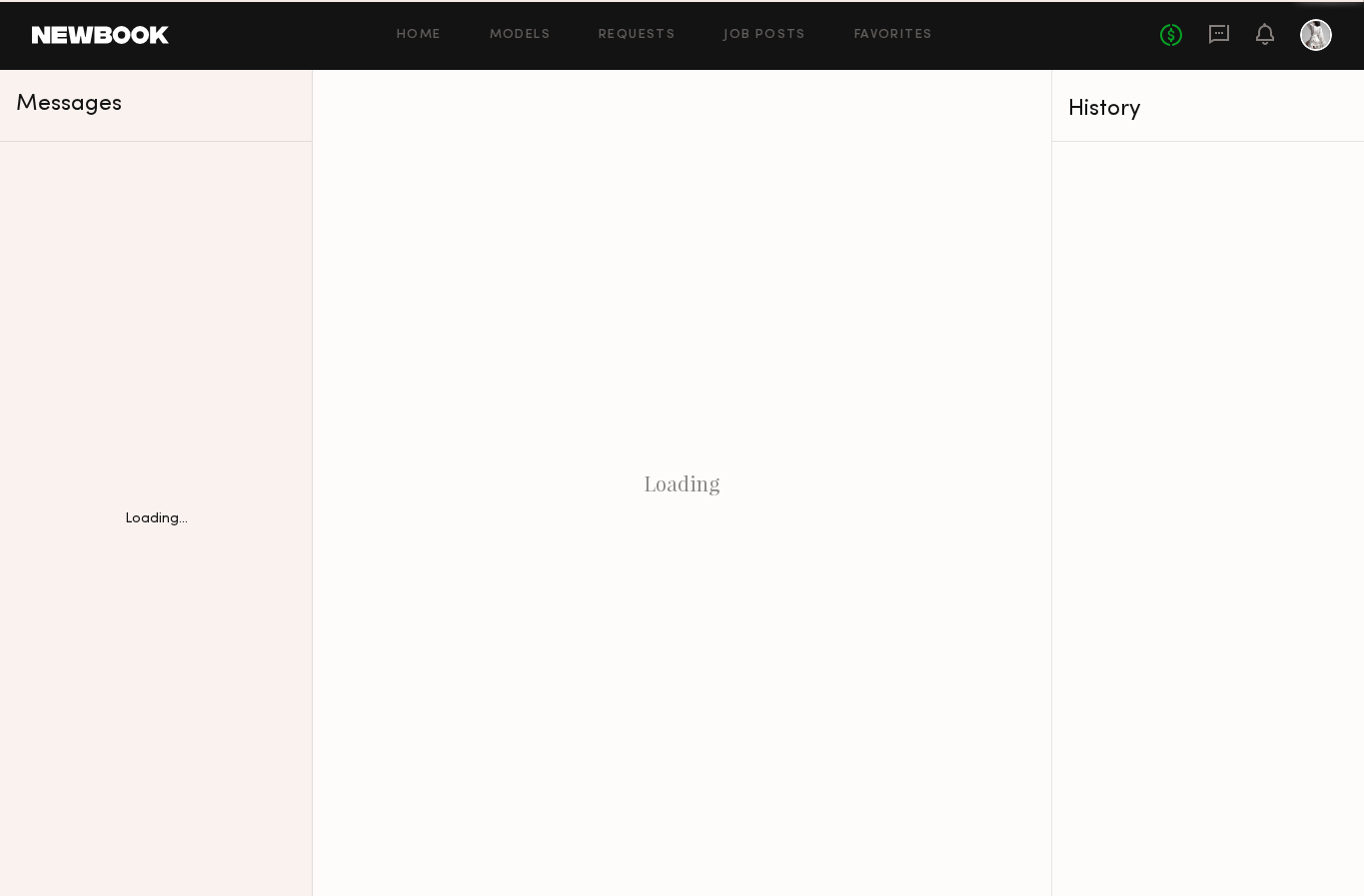 scroll, scrollTop: 0, scrollLeft: 0, axis: both 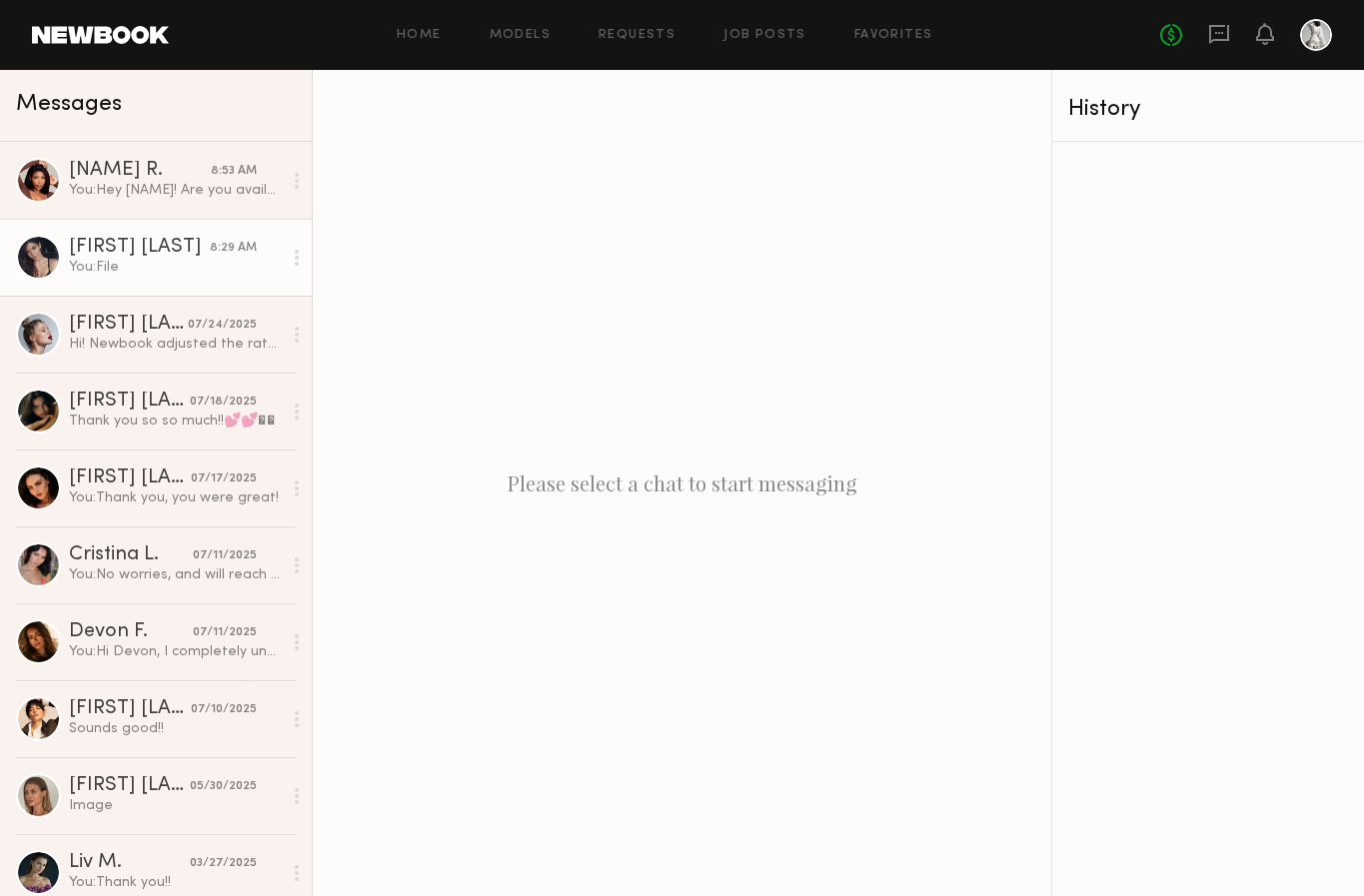 click on "You:  File" 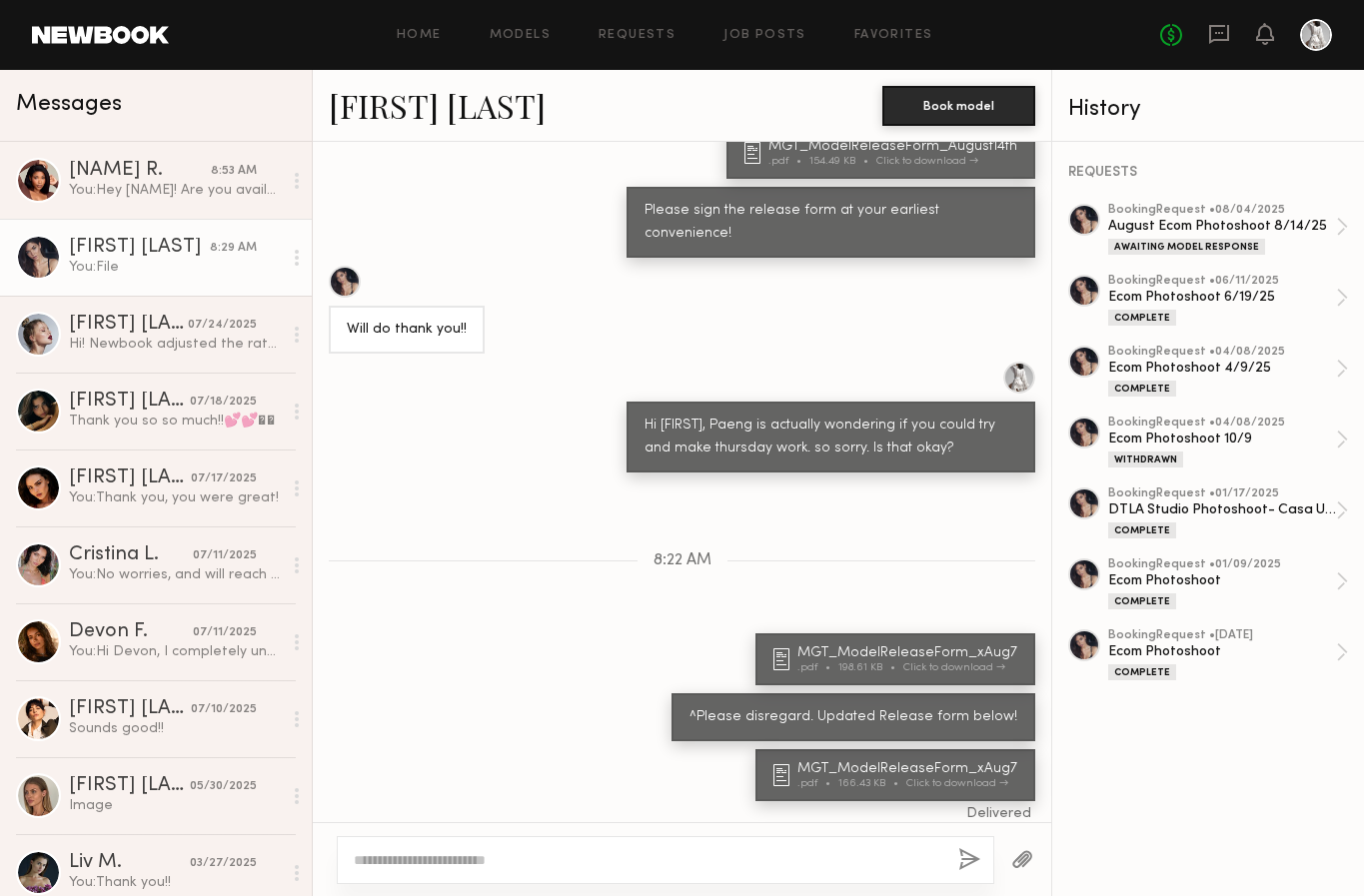 scroll, scrollTop: 448, scrollLeft: 0, axis: vertical 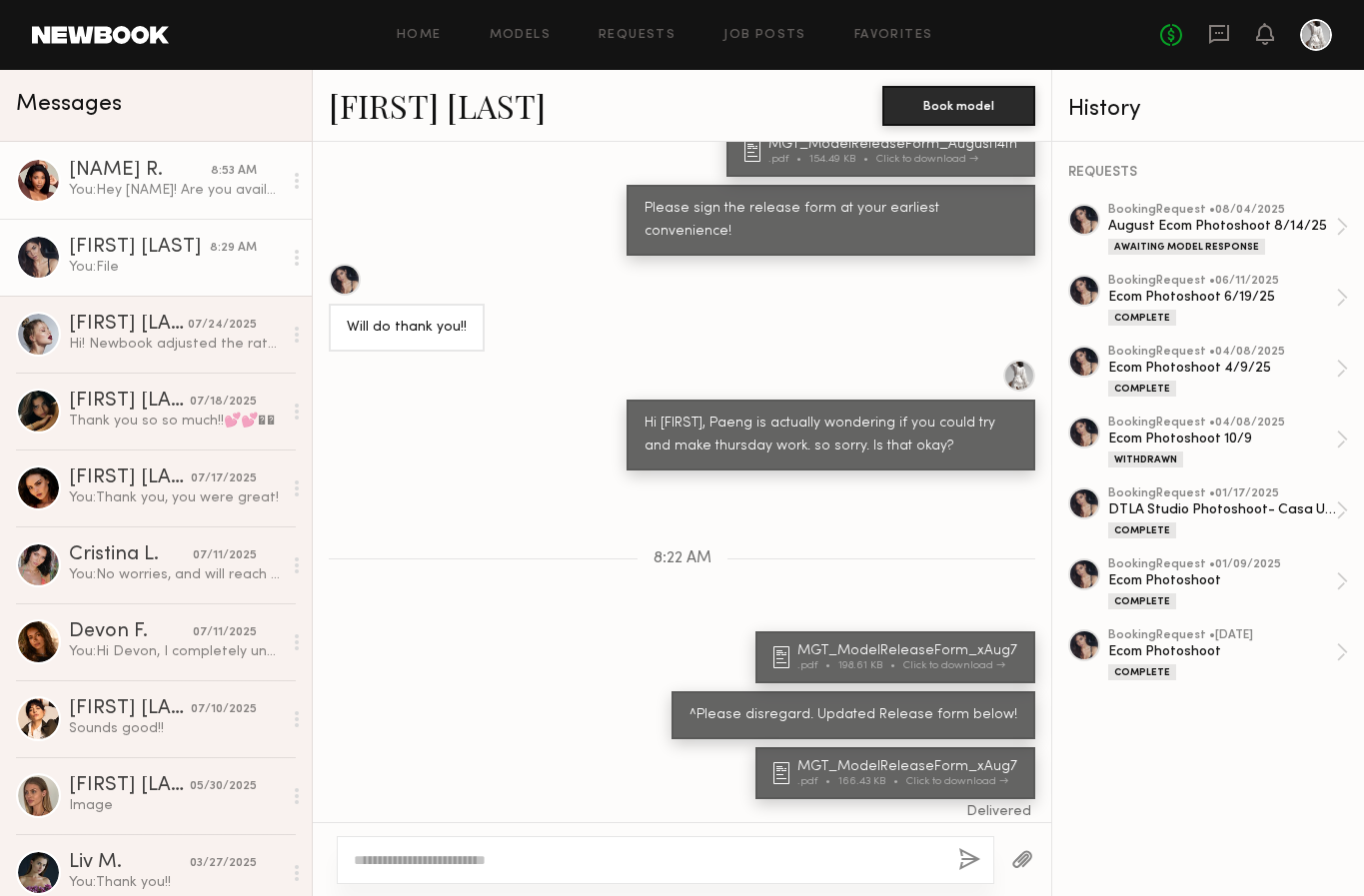 click on "You:  Hey Cne! Are you available for a short ecom shoot next thursday?" 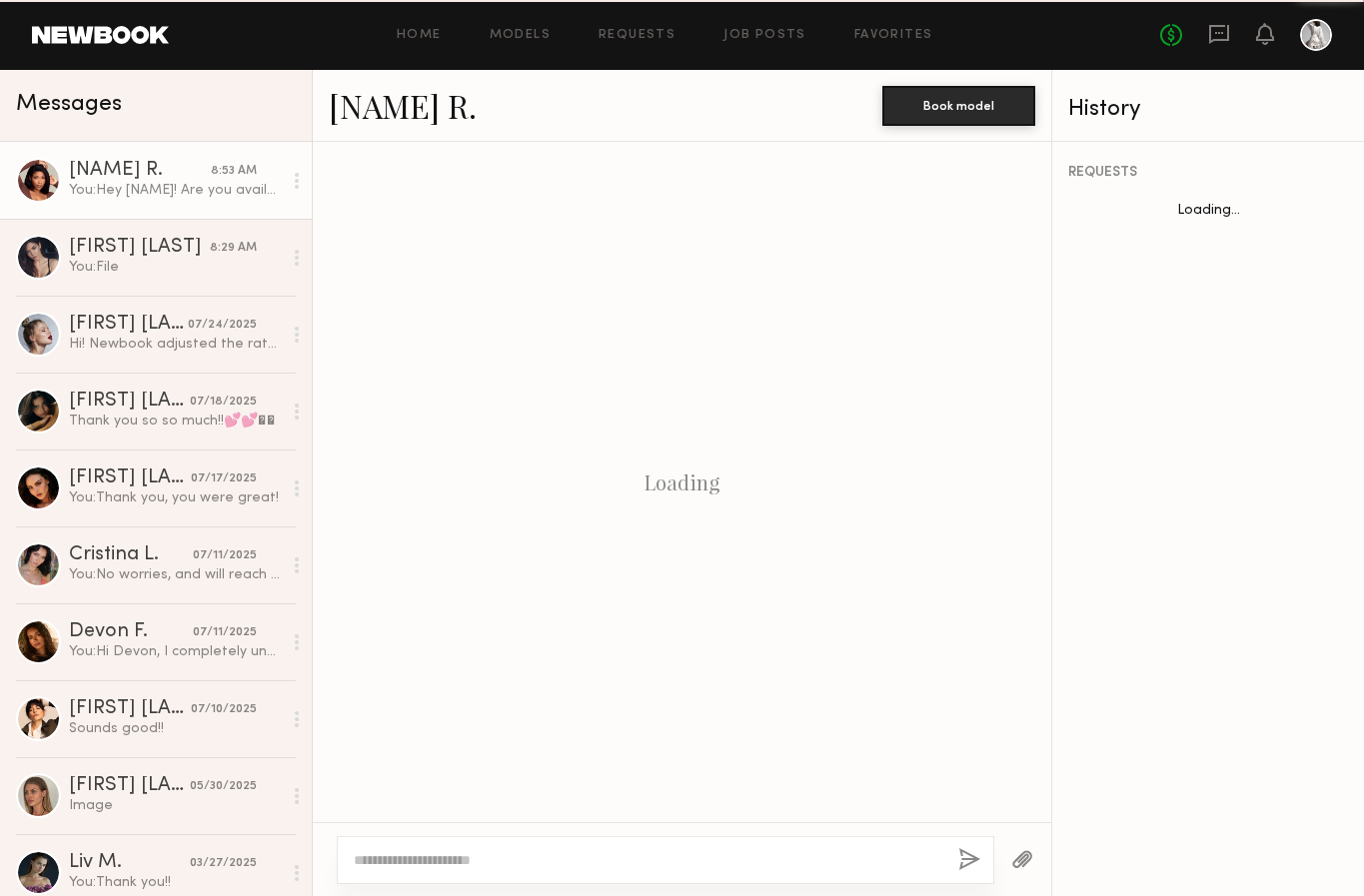 scroll, scrollTop: 1153, scrollLeft: 0, axis: vertical 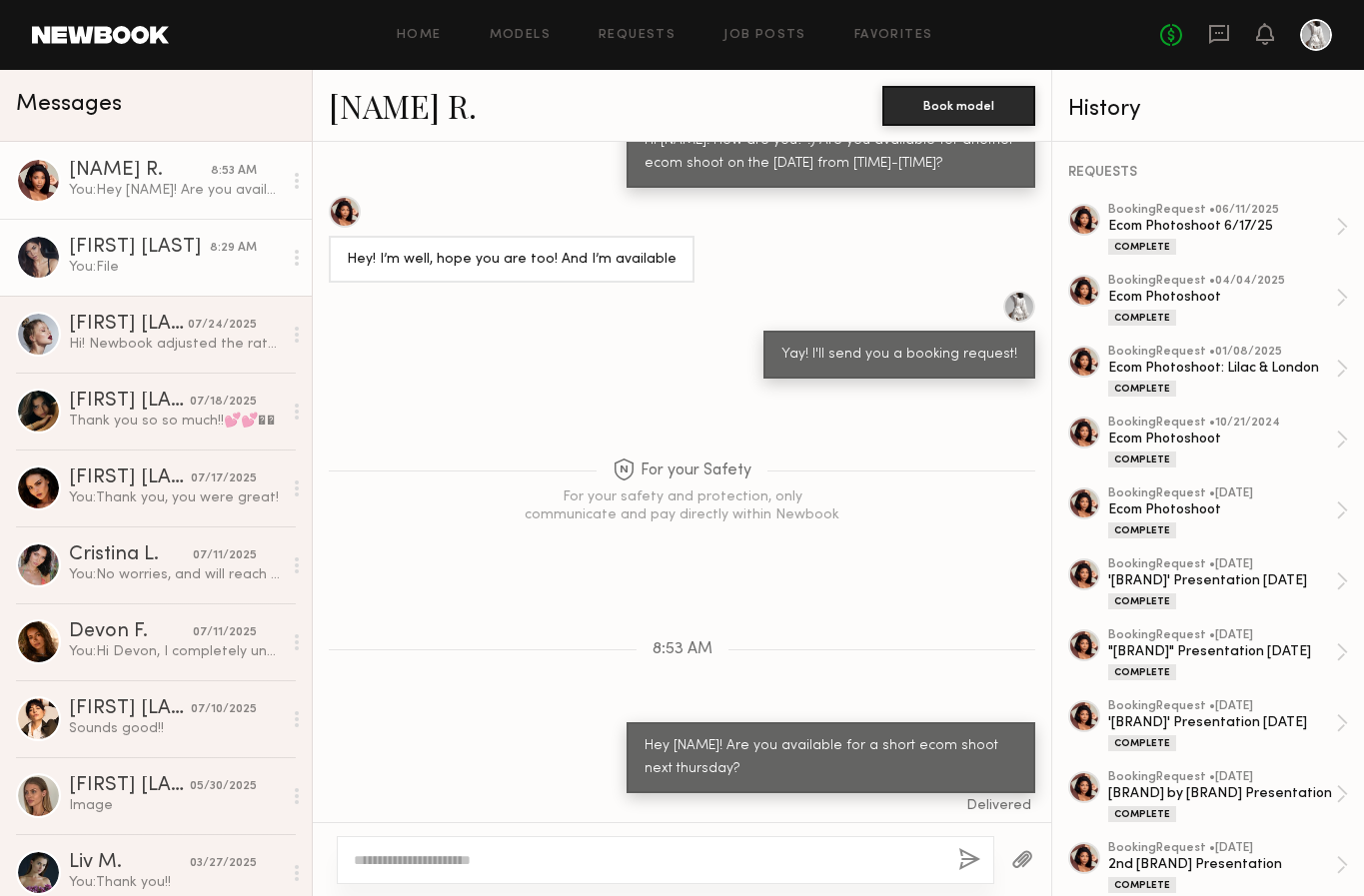 click on "[FIRST] [LAST]" 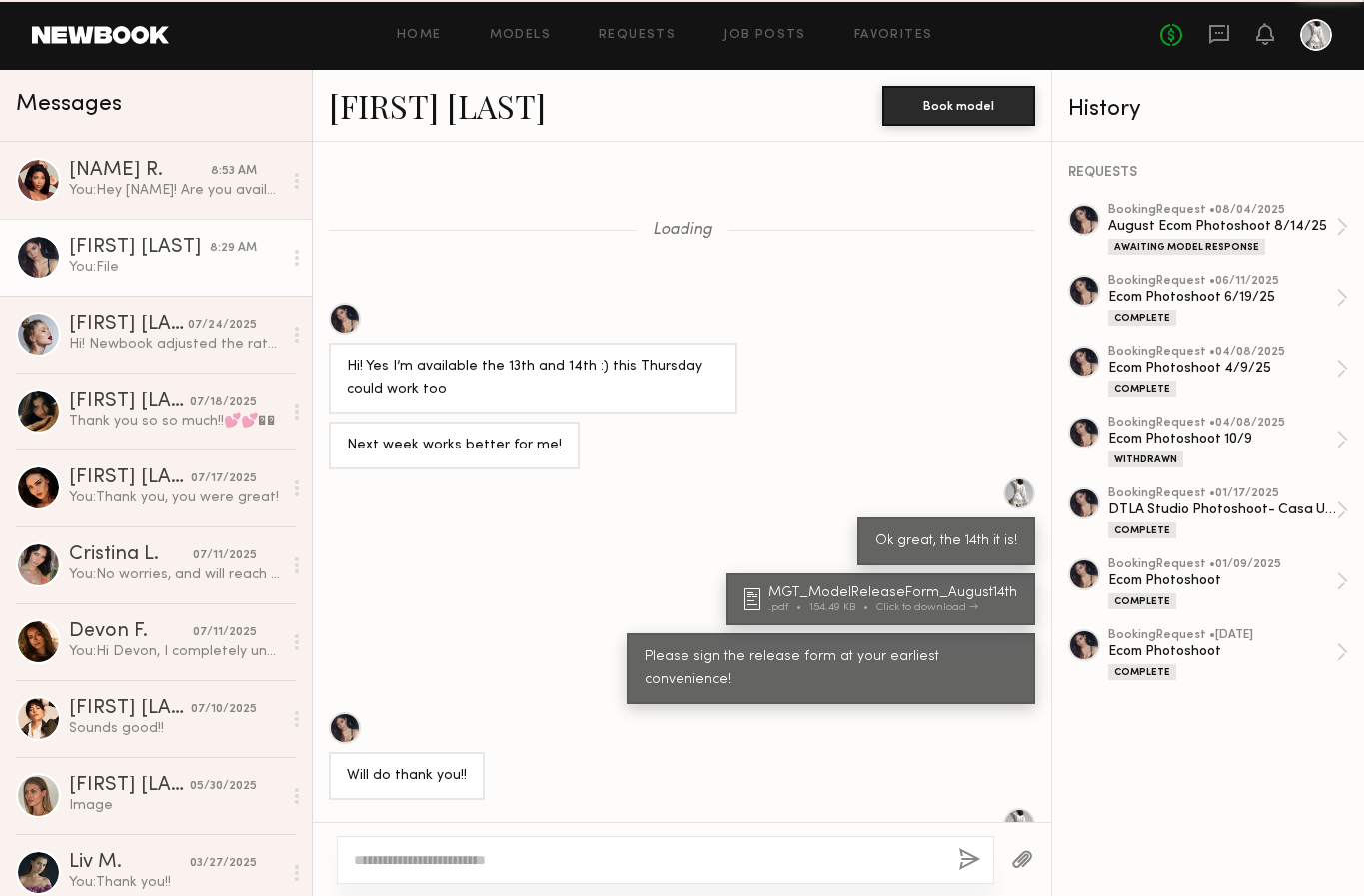 scroll, scrollTop: 448, scrollLeft: 0, axis: vertical 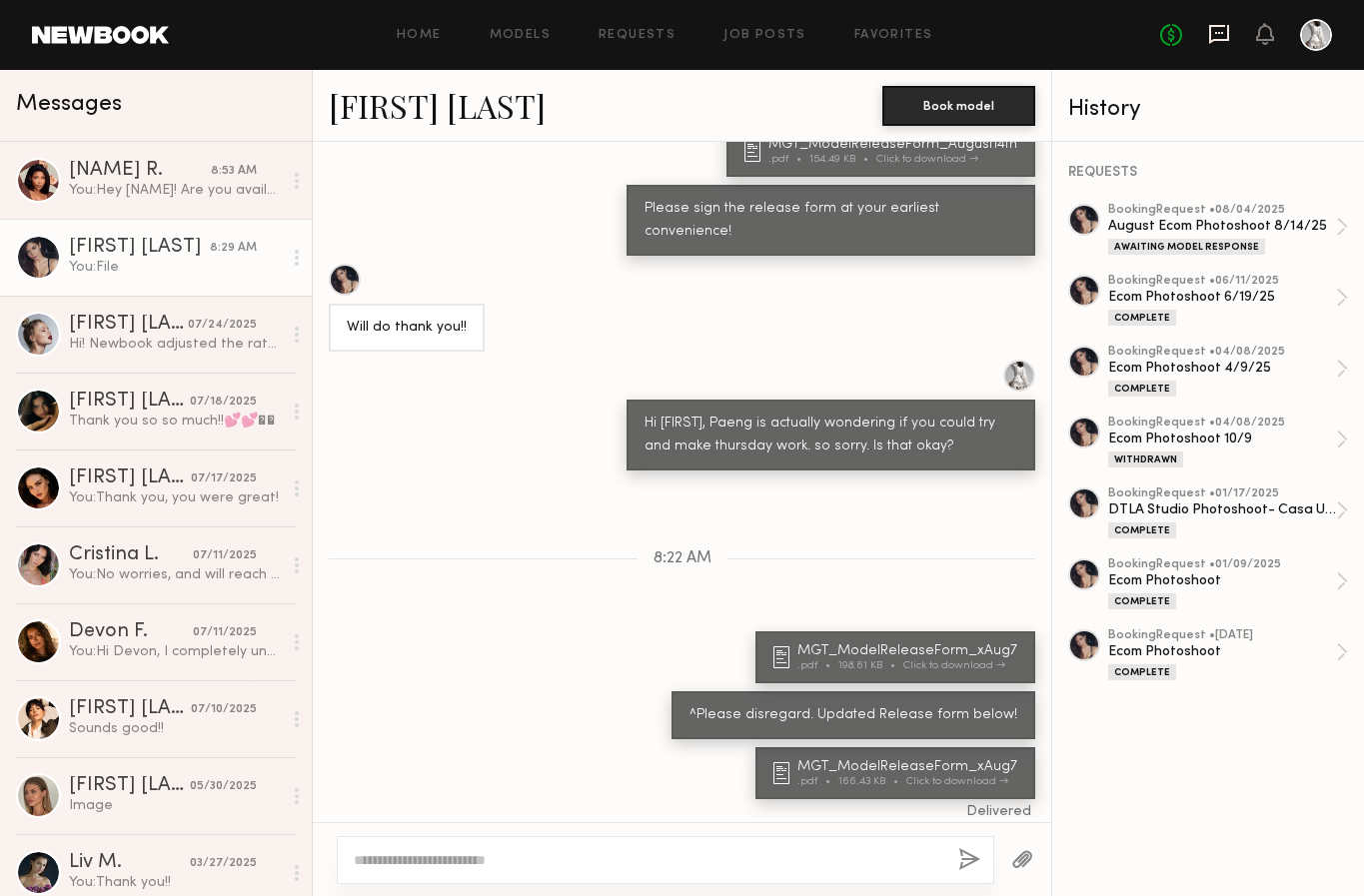 click 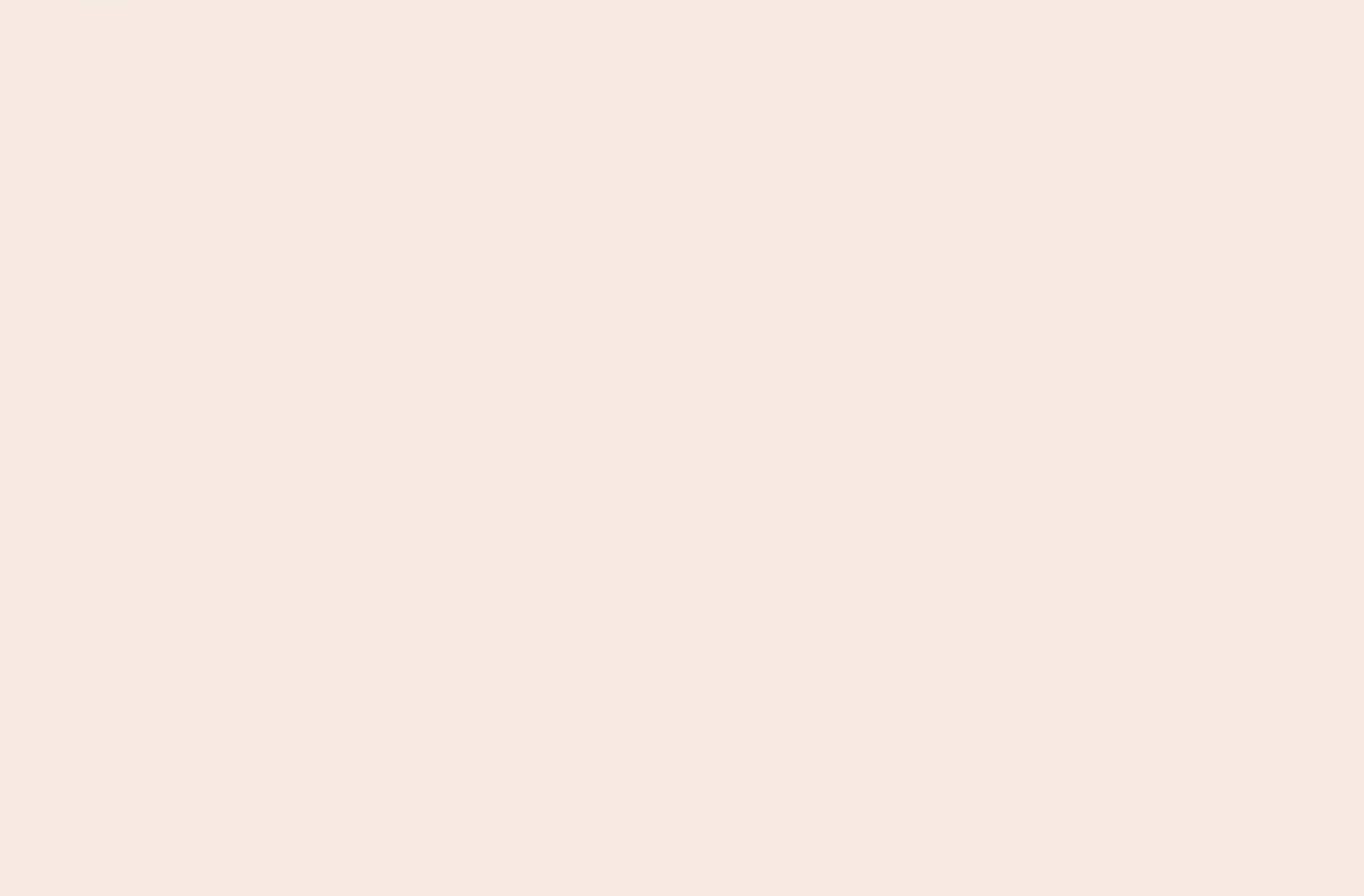 scroll, scrollTop: 0, scrollLeft: 0, axis: both 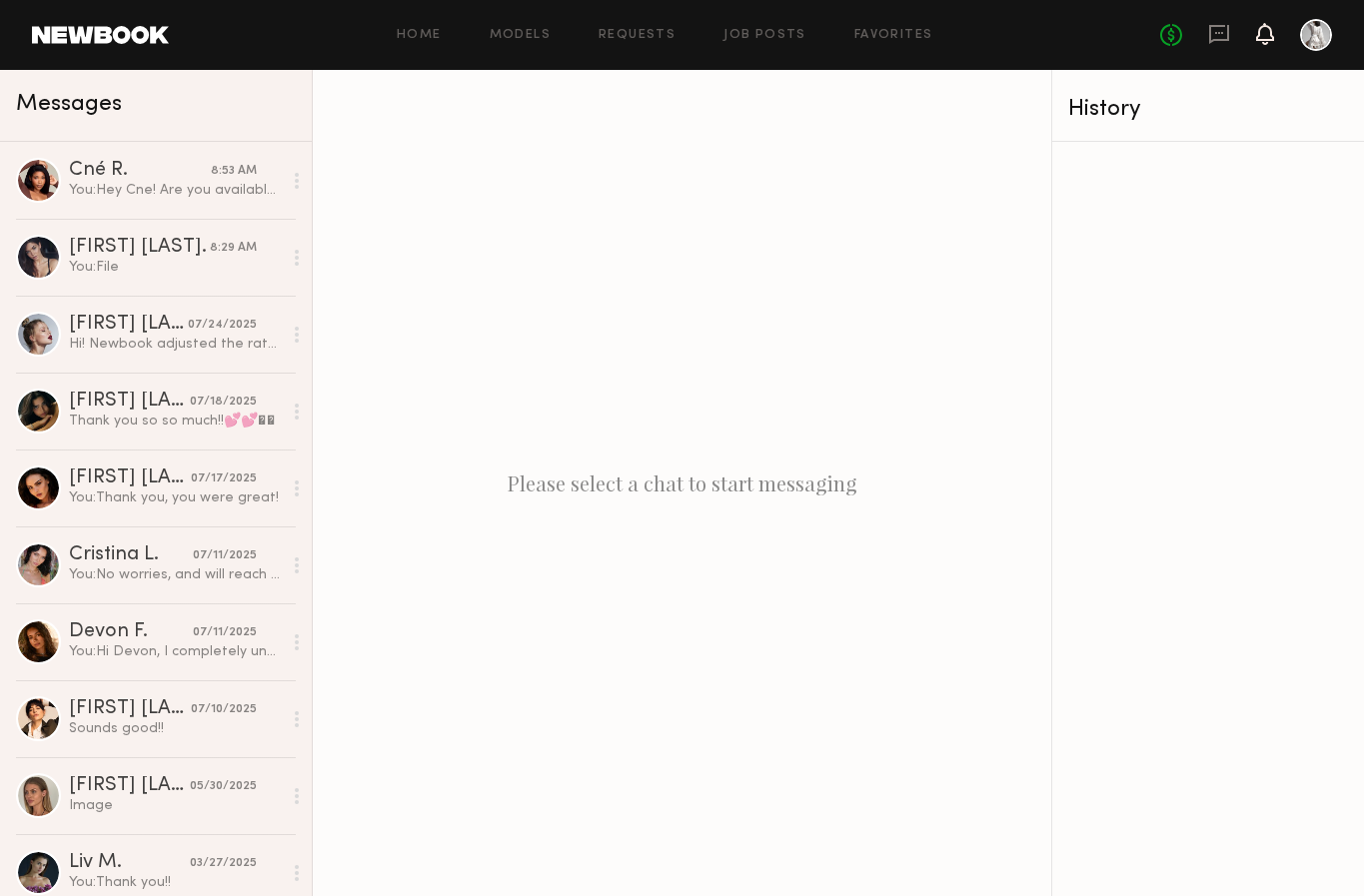 click 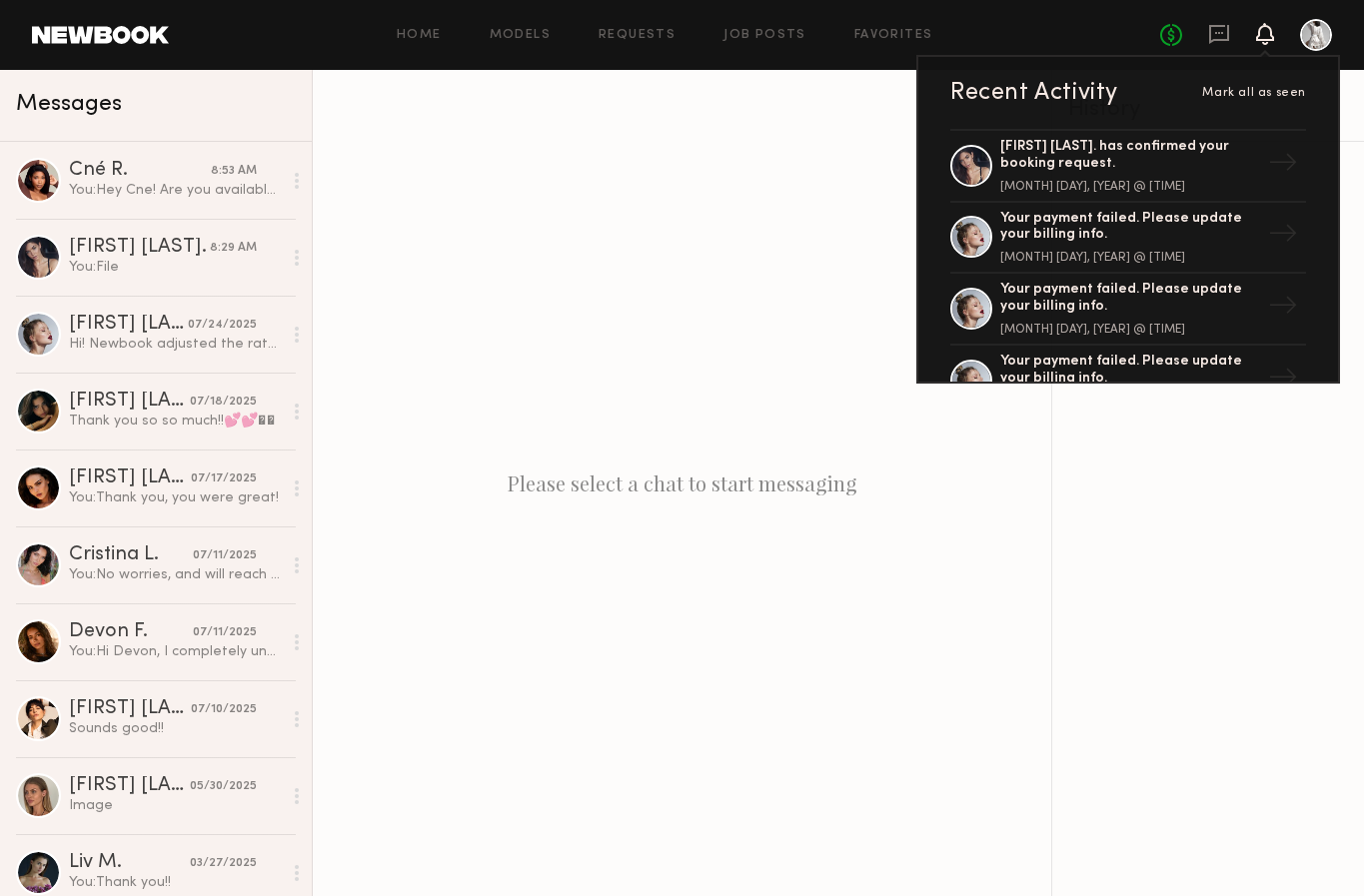 click 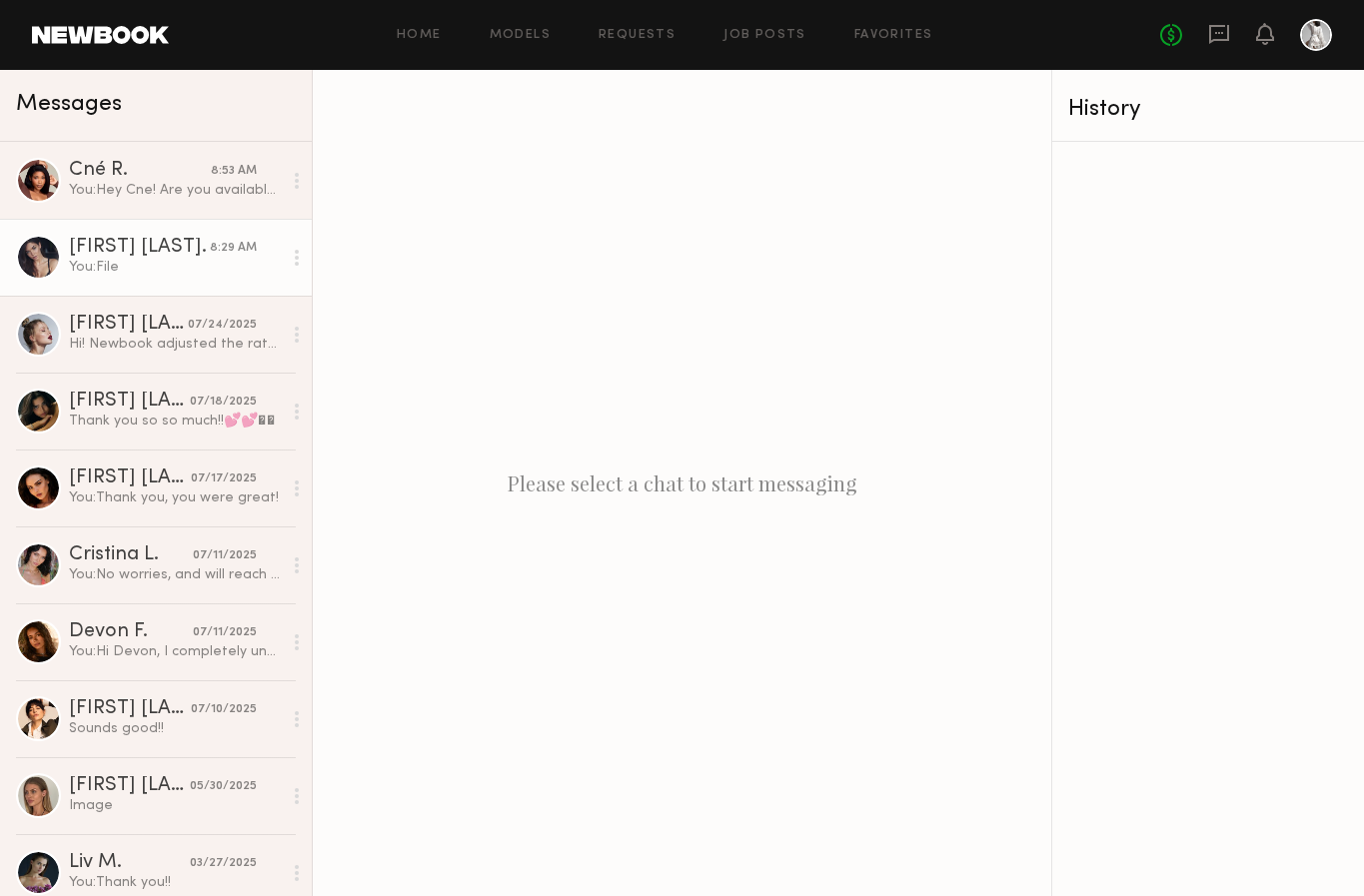 click on "[FIRST] [LAST]." 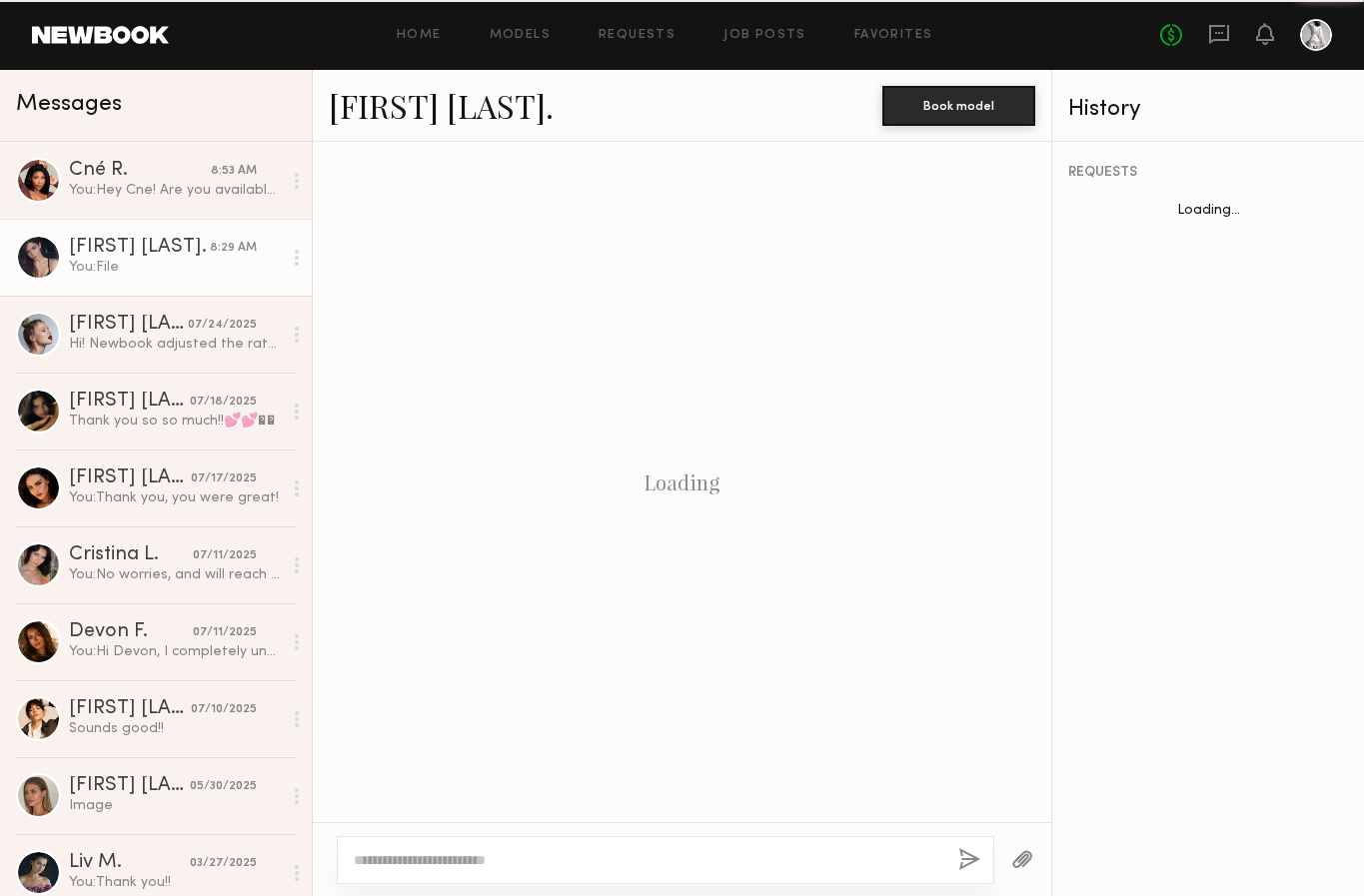 scroll, scrollTop: 448, scrollLeft: 0, axis: vertical 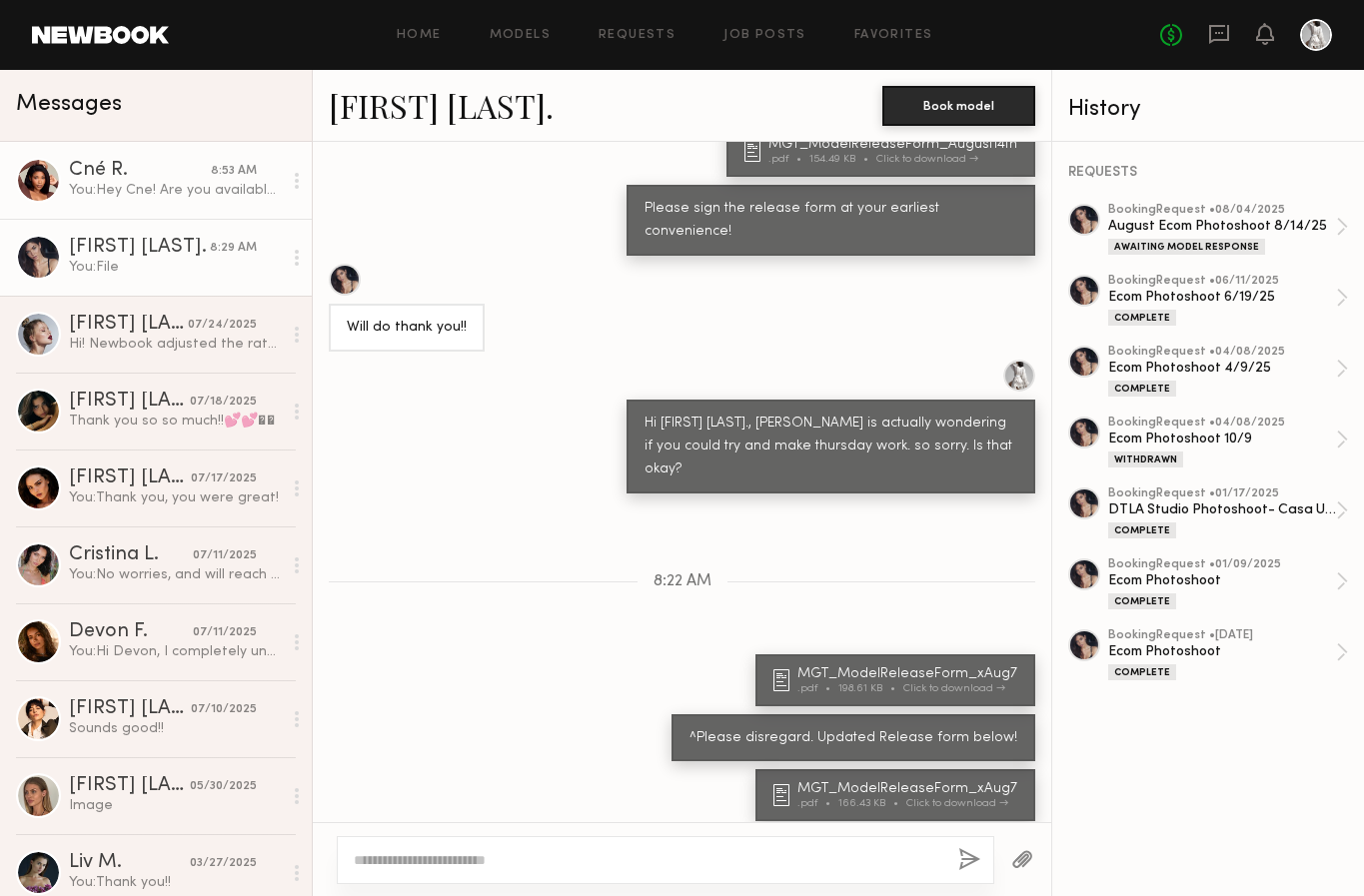 click on "[PERSON_NAME]:  Hey [PERSON_NAME]! Are you available for a short ecom shoot next thursday?" 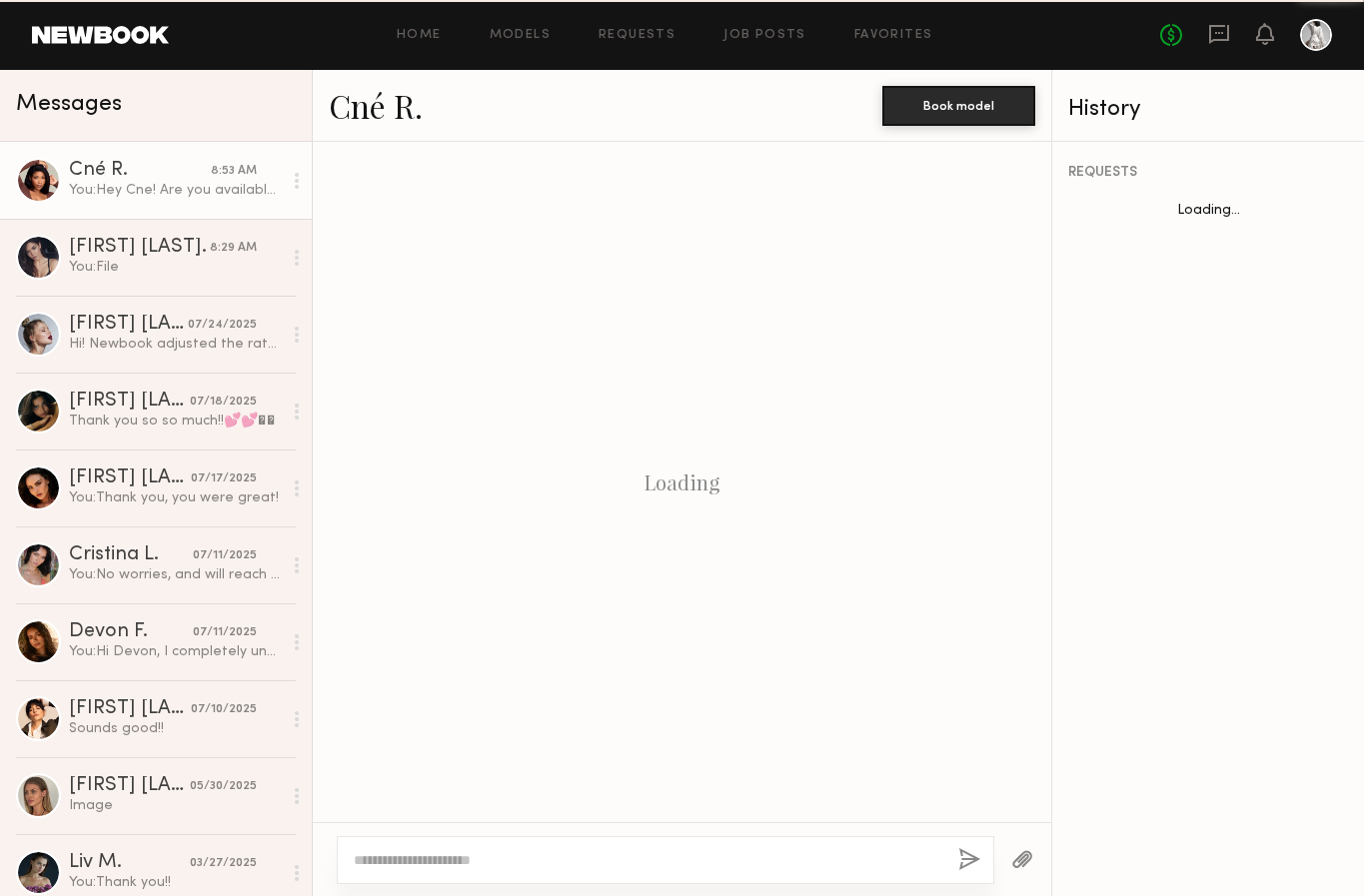 scroll, scrollTop: 1153, scrollLeft: 0, axis: vertical 